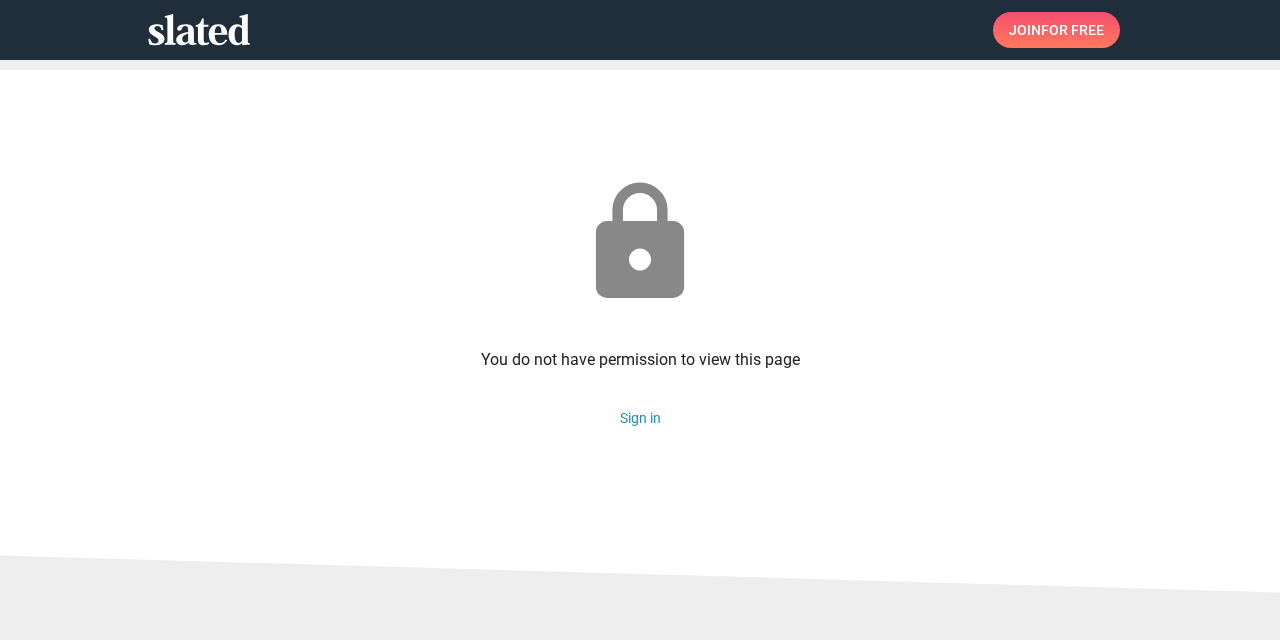 scroll, scrollTop: 0, scrollLeft: 0, axis: both 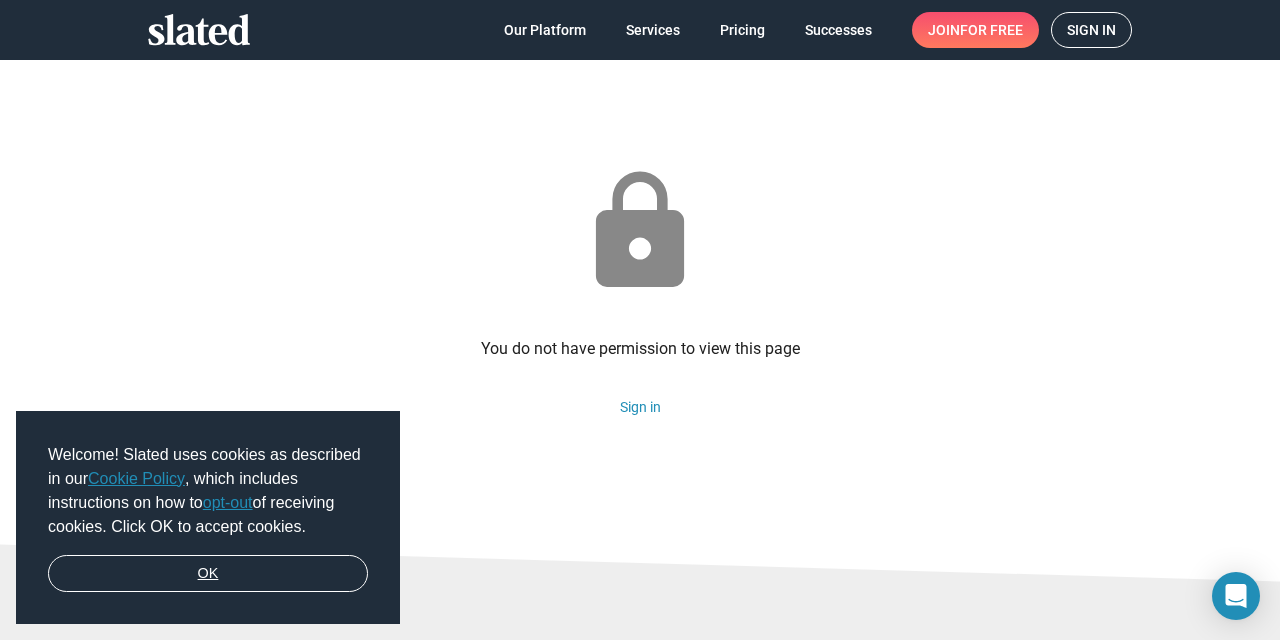 click on "OK" at bounding box center [208, 574] 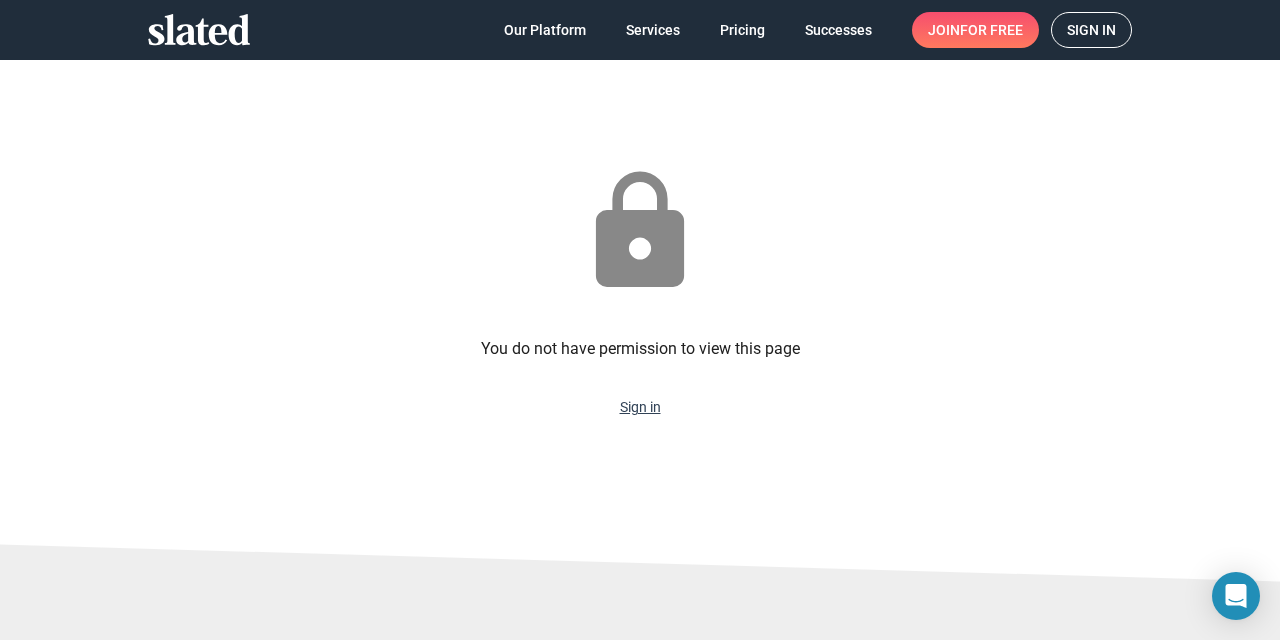 click on "Sign in" 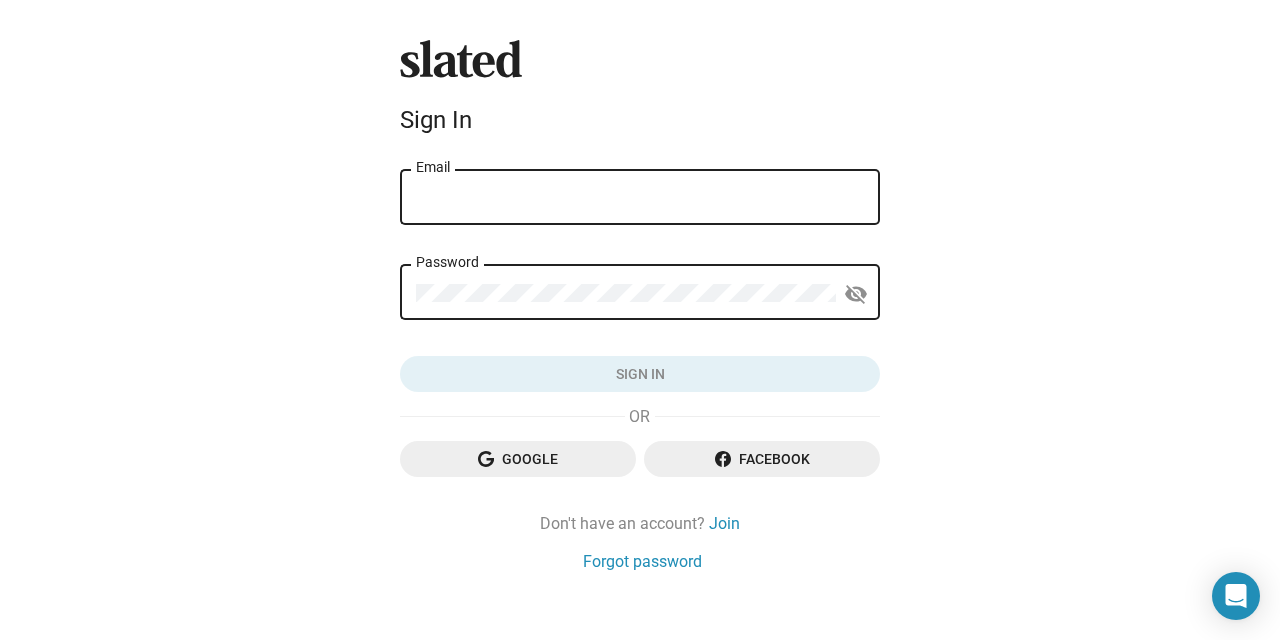 scroll, scrollTop: 0, scrollLeft: 0, axis: both 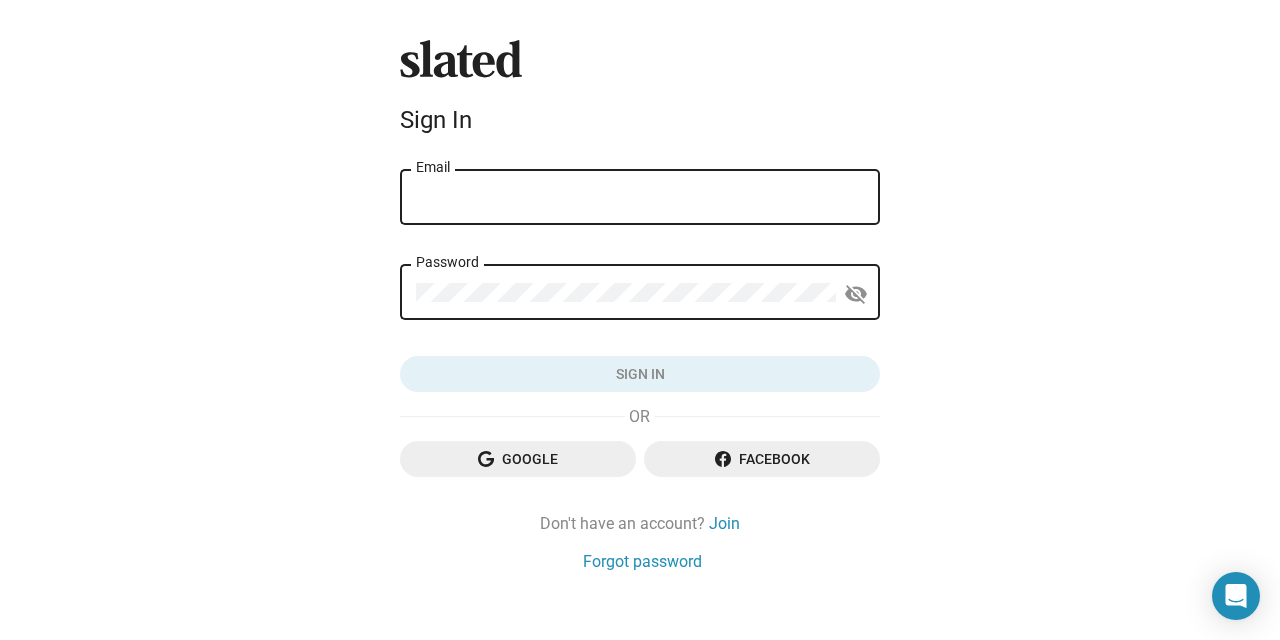 type on "[EMAIL_ADDRESS][DOMAIN_NAME]" 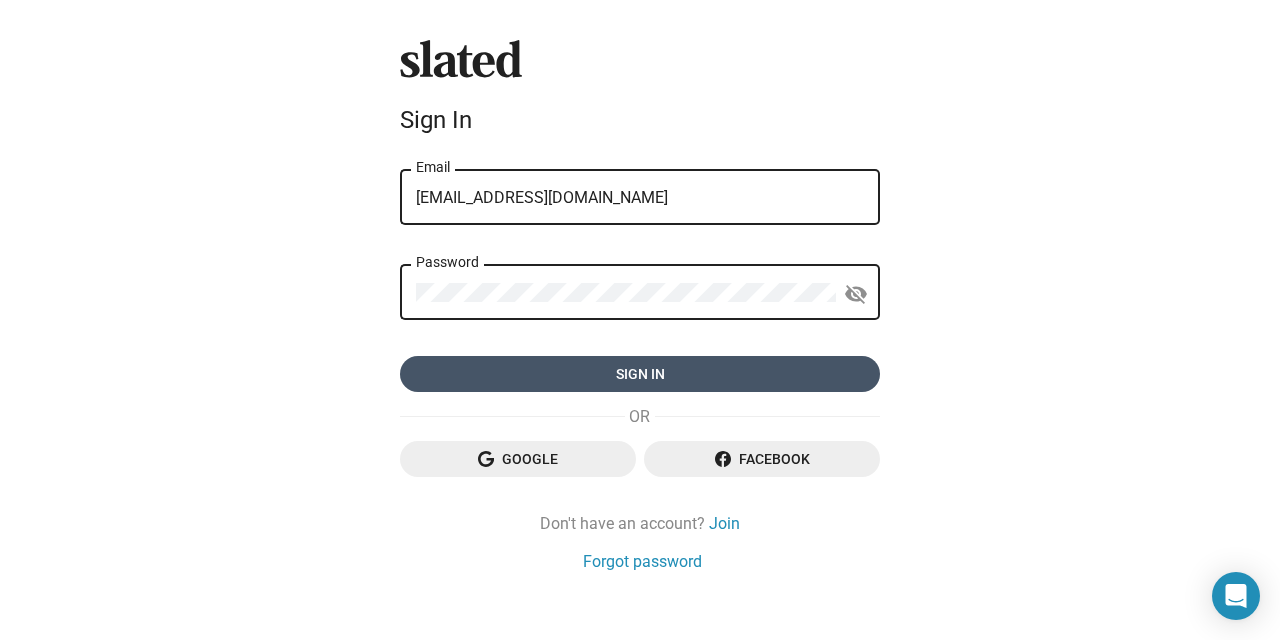 click on "Sign in" 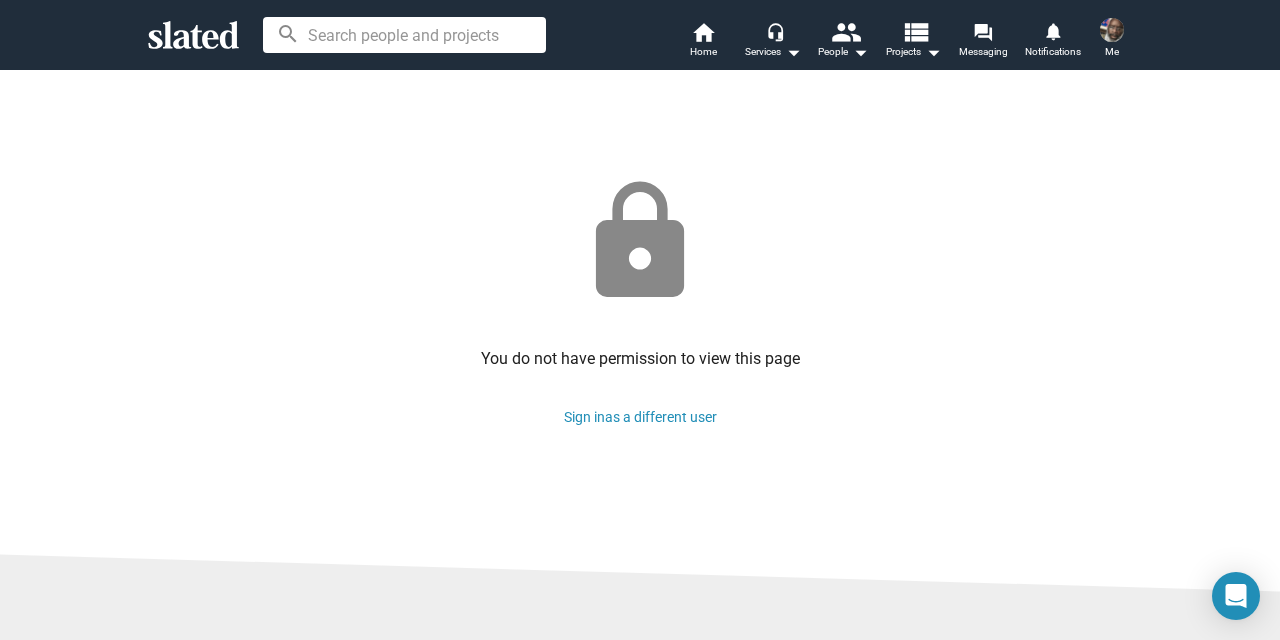 scroll, scrollTop: 0, scrollLeft: 0, axis: both 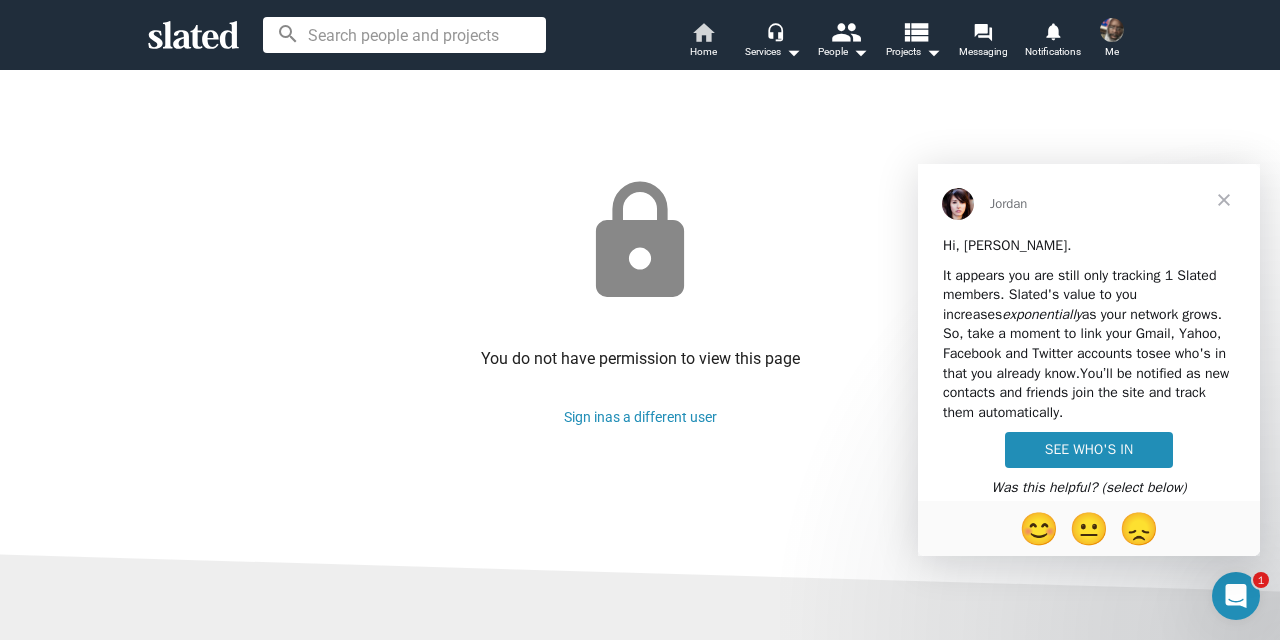click on "home" at bounding box center [703, 32] 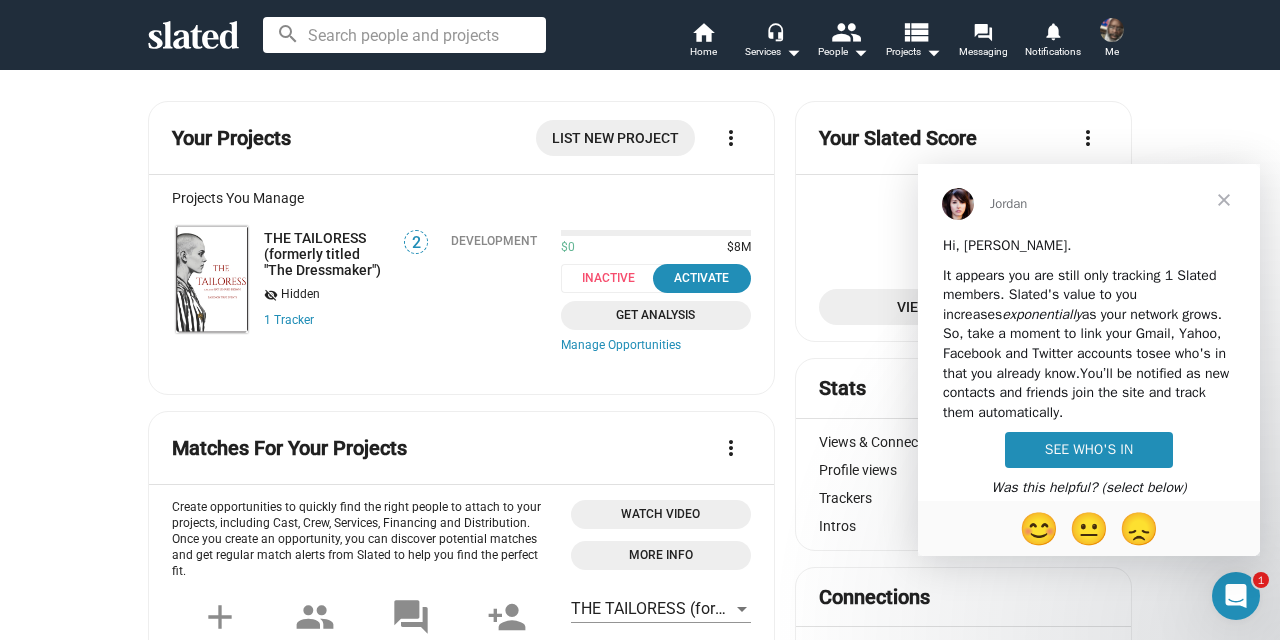 click at bounding box center [1224, 200] 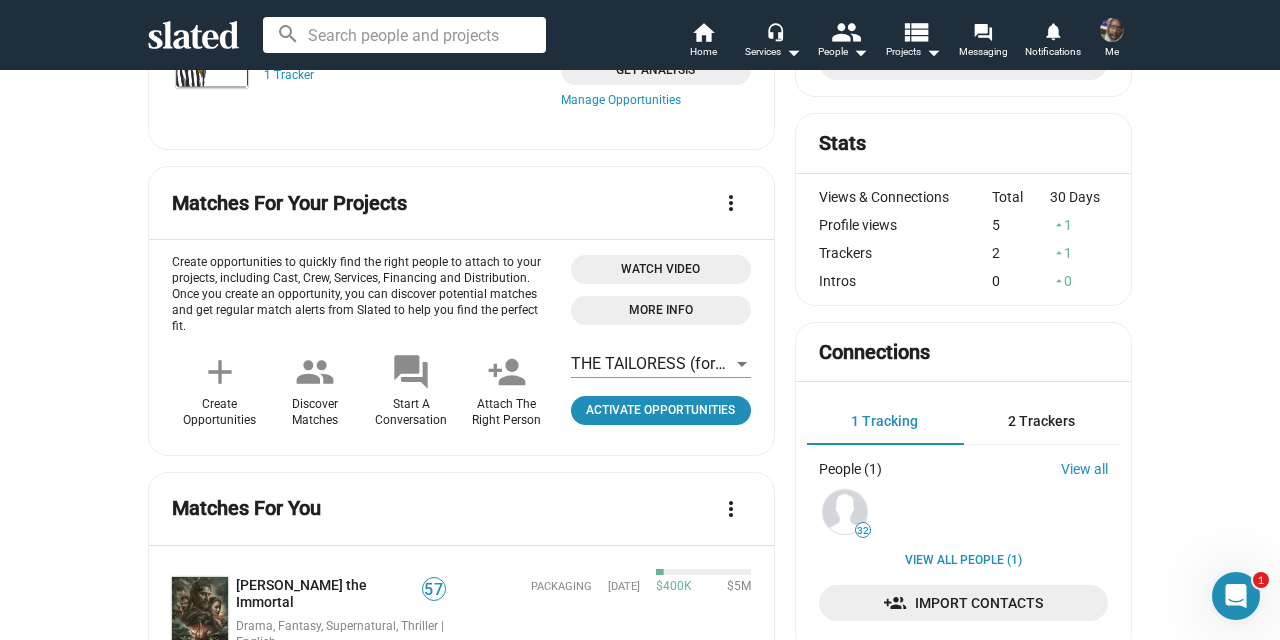 scroll, scrollTop: 270, scrollLeft: 0, axis: vertical 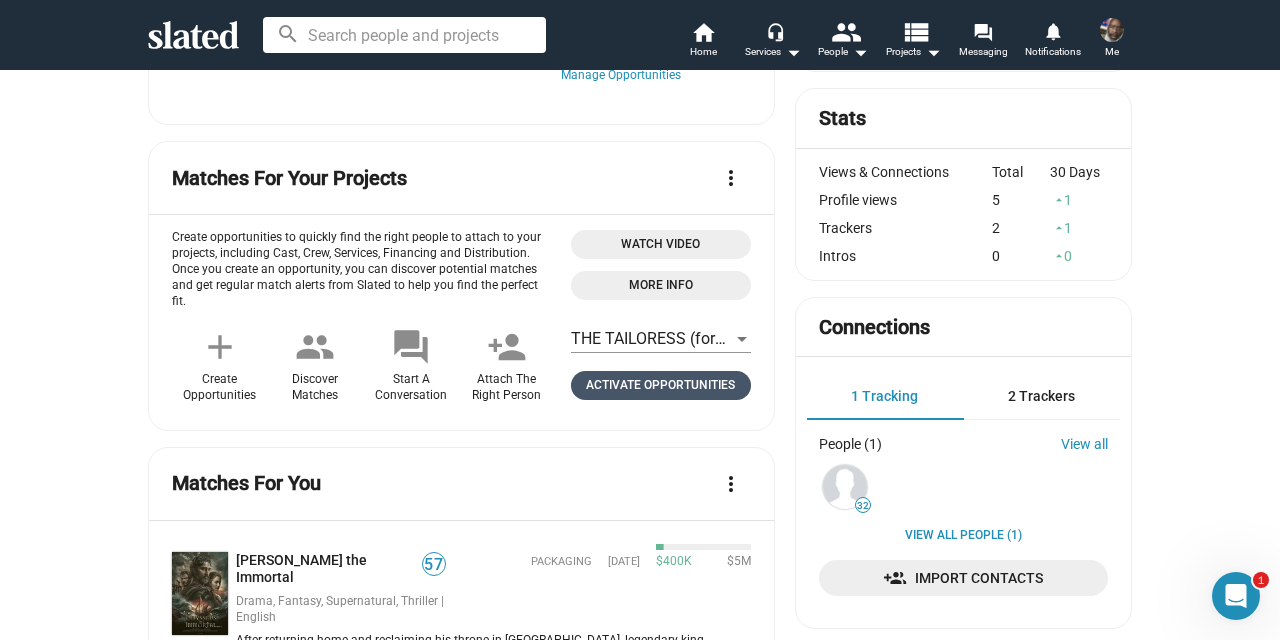 click on "Activate Opportunities" 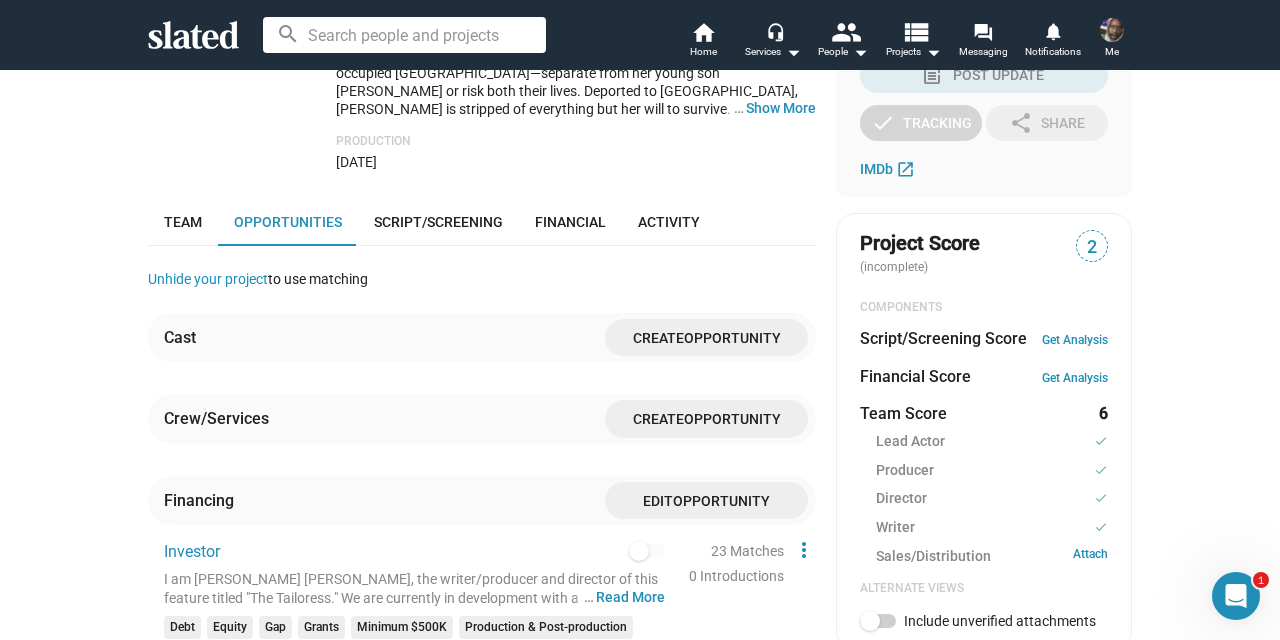 scroll, scrollTop: 518, scrollLeft: 0, axis: vertical 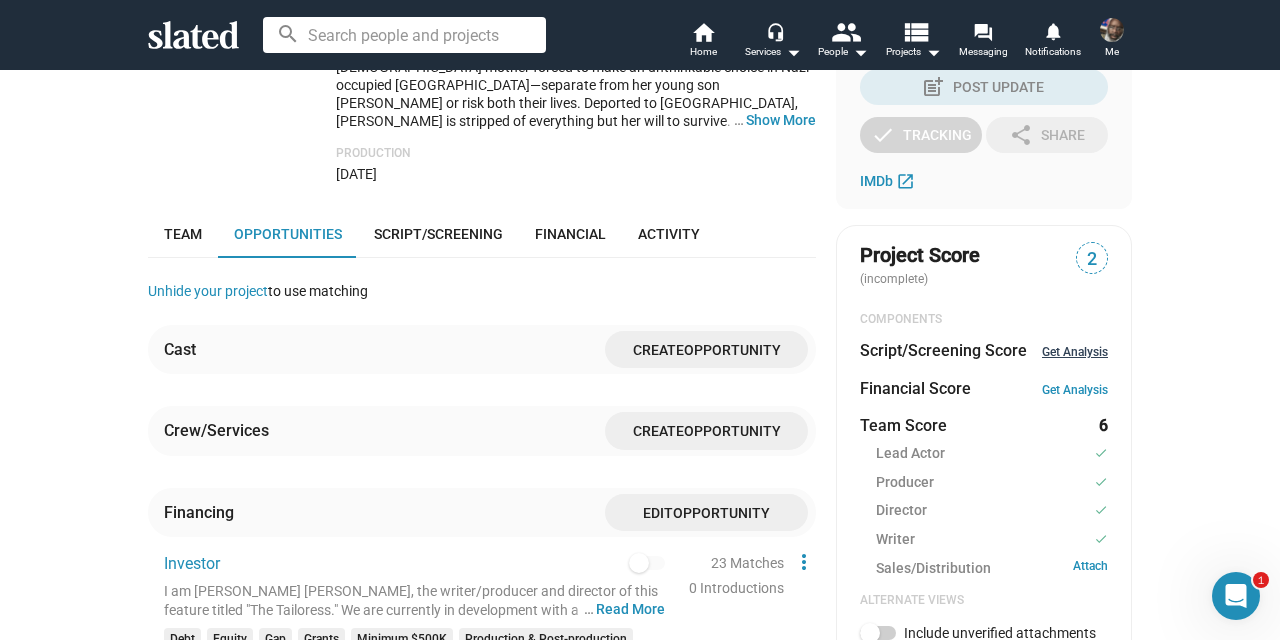 click on "Get Analysis" 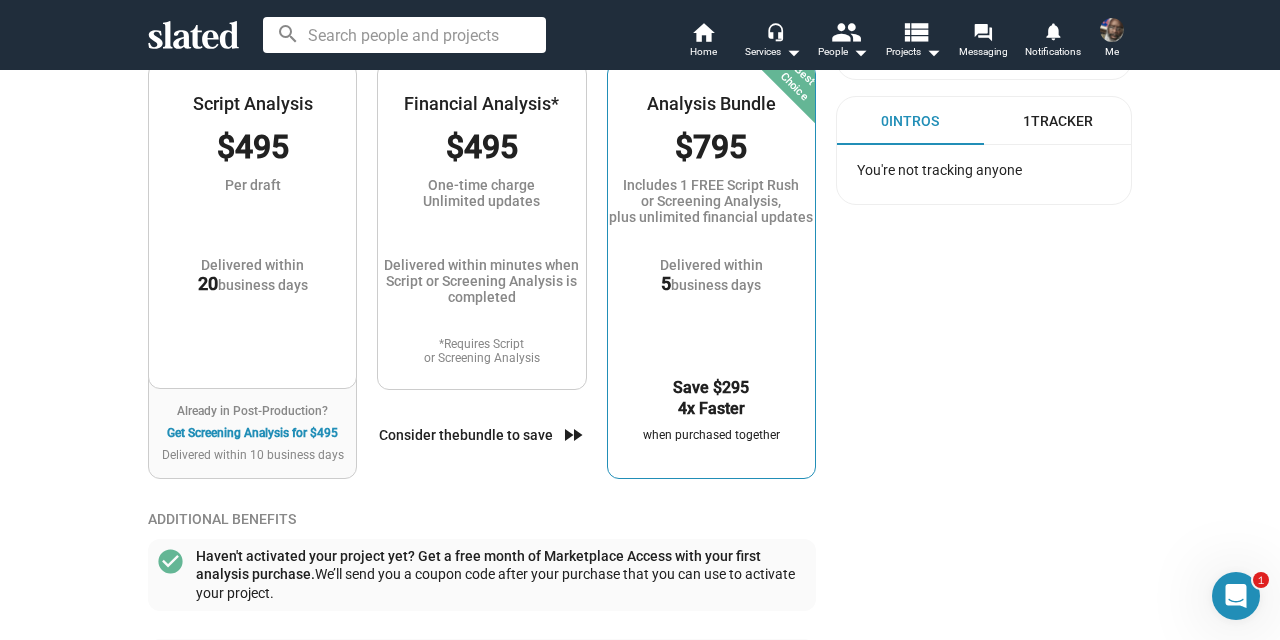 scroll, scrollTop: 1460, scrollLeft: 0, axis: vertical 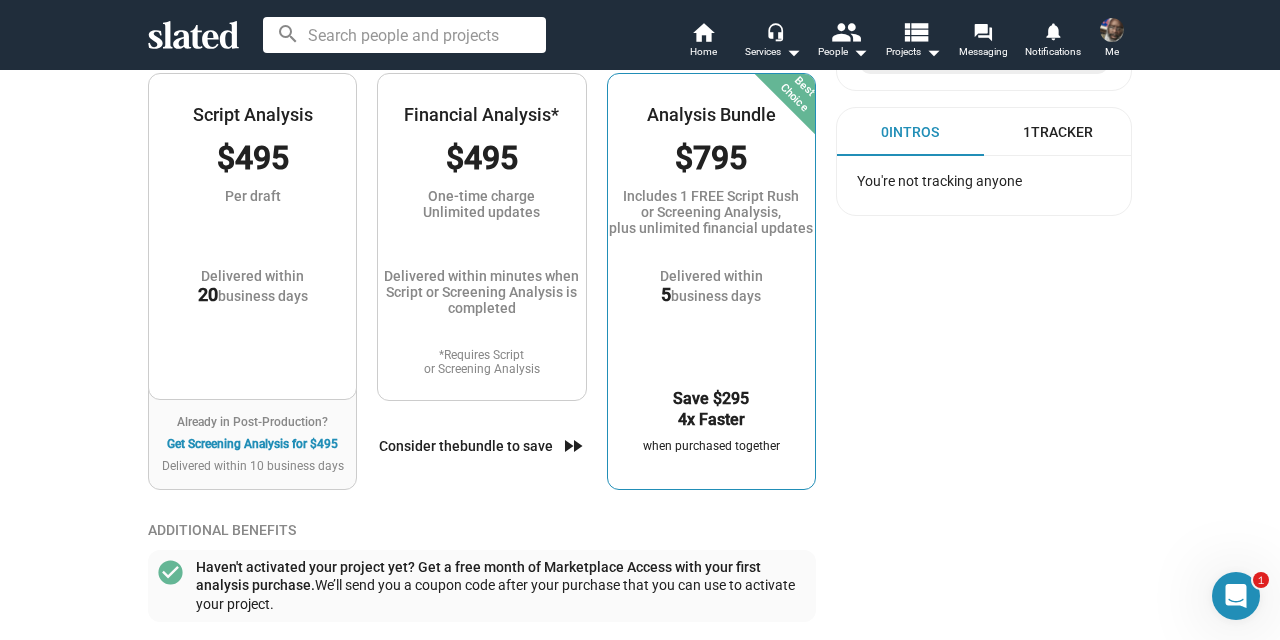 click on "Script Analysis $495 Per draft  Delivered within  20  business days" 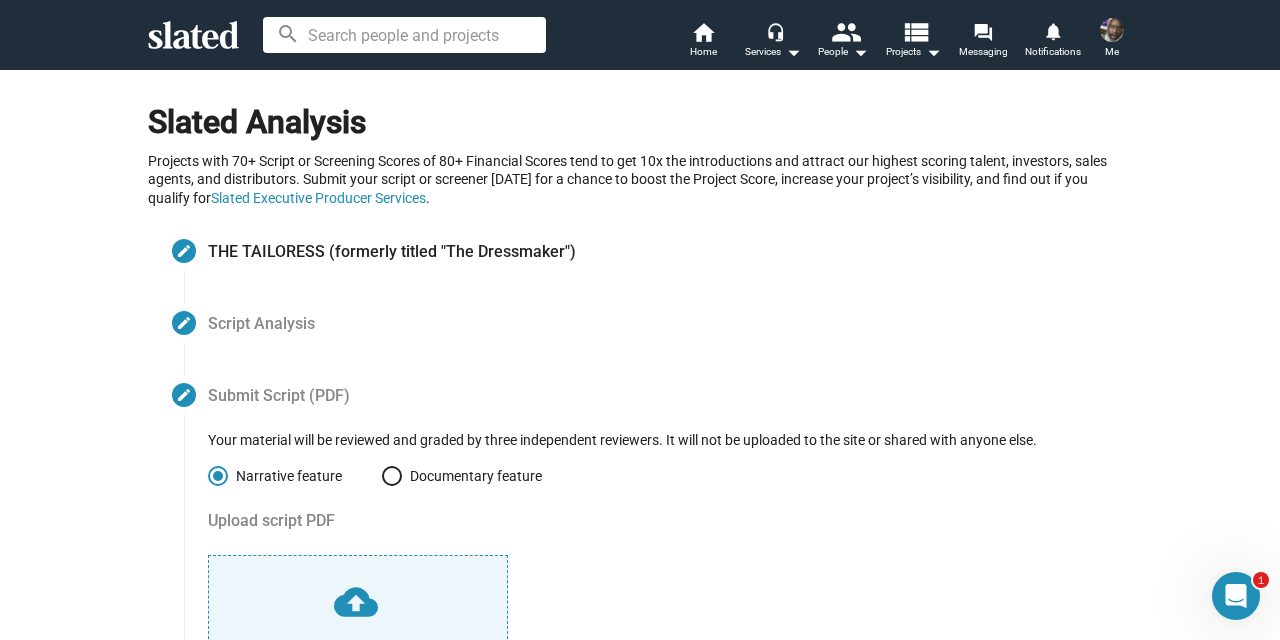 scroll, scrollTop: 0, scrollLeft: 0, axis: both 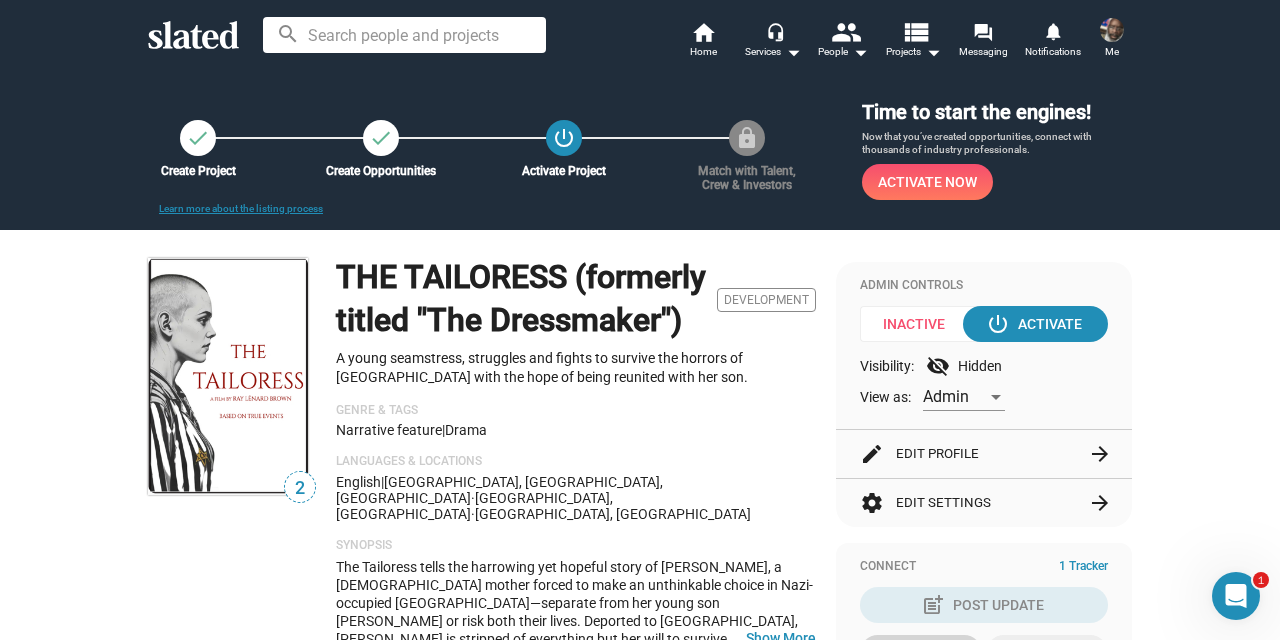 click 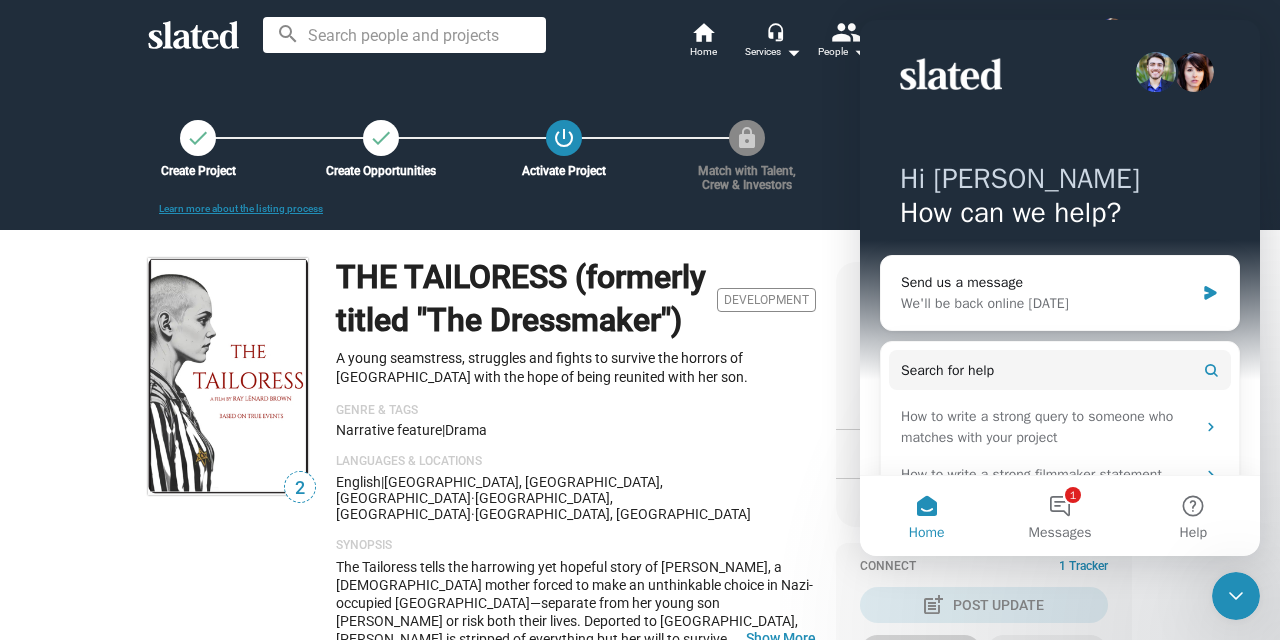 scroll, scrollTop: 0, scrollLeft: 0, axis: both 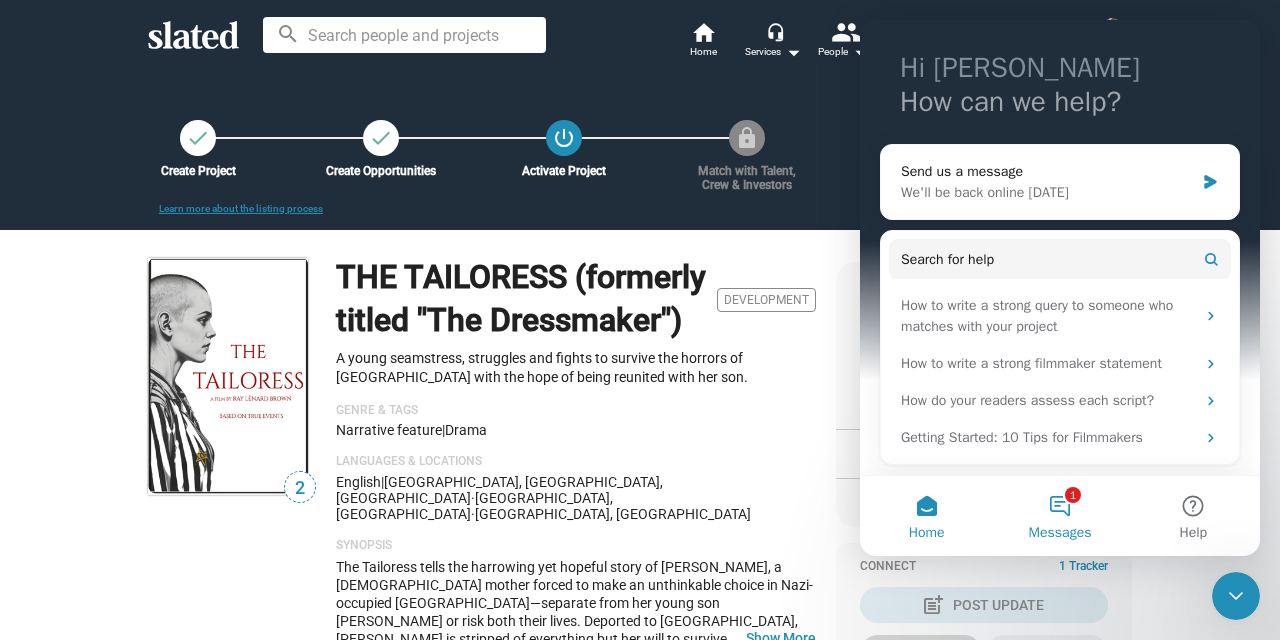 click on "1 Messages" at bounding box center (1059, 516) 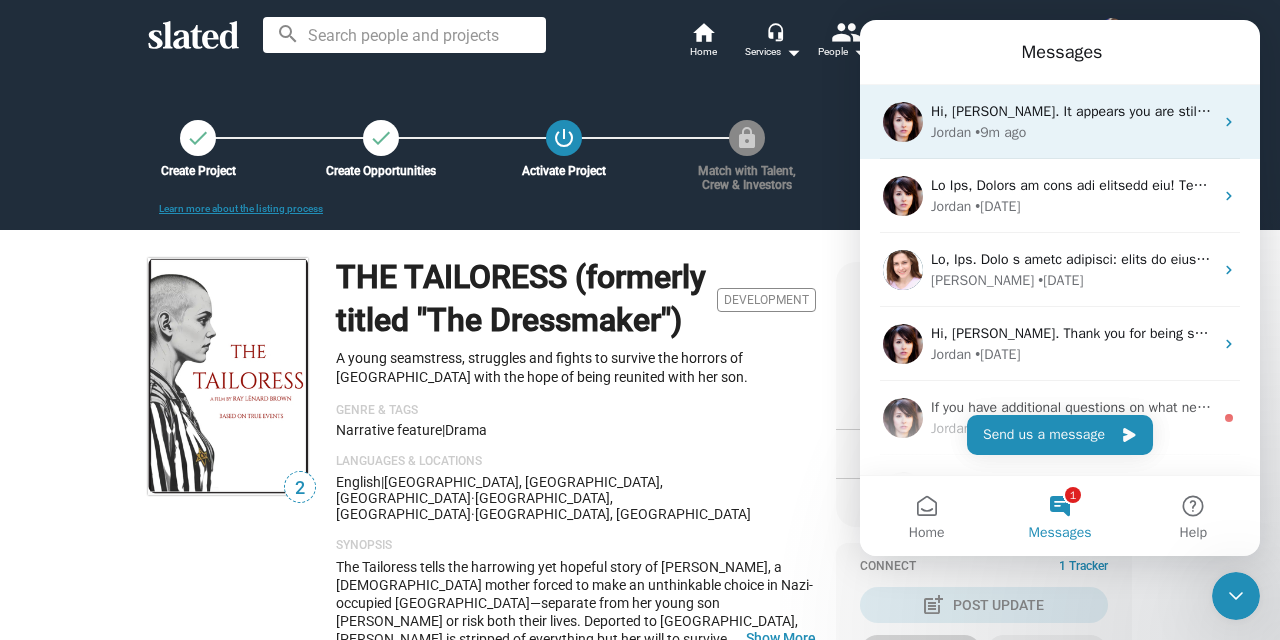 click on "Jordan •  9m ago" at bounding box center [1072, 132] 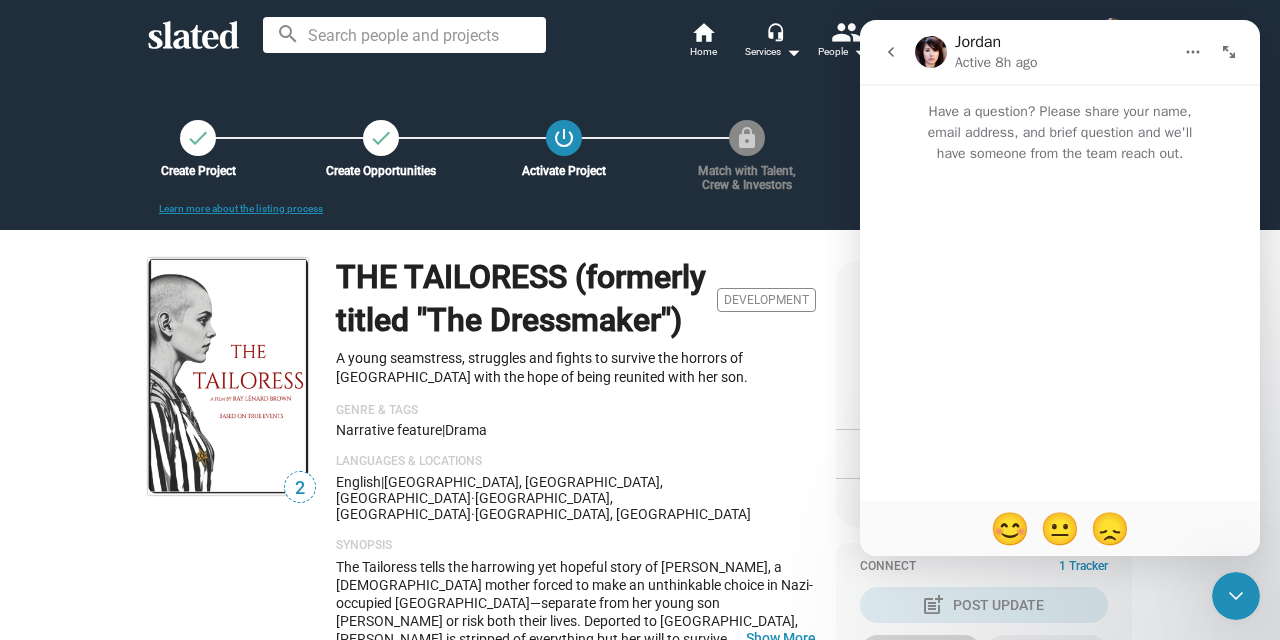 scroll, scrollTop: 81, scrollLeft: 0, axis: vertical 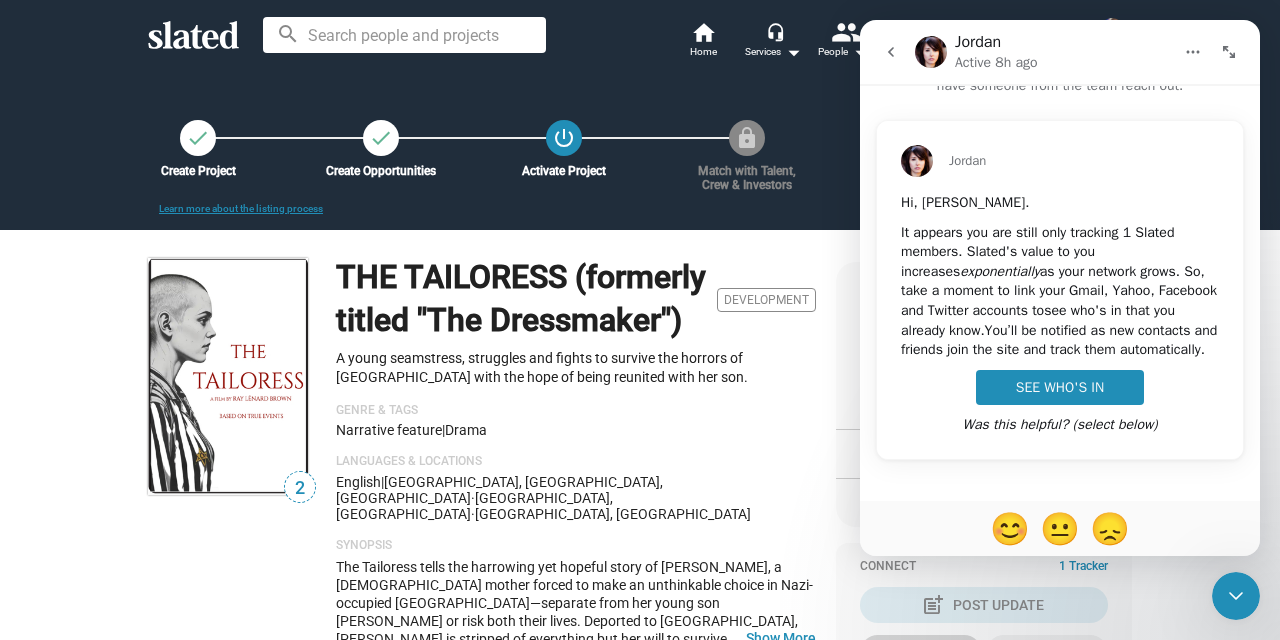 click on "Jordan Hi, Ray. It appears you are still only tracking 1 Slated members. Slated's value to you increases  exponentially  as your network grows. So, take a moment to link your Gmail, Yahoo, Facebook and Twitter accounts to  see who's in that you already know.  You’ll be notified as new contacts and friends join the site and track them automatically.  SEE WHO'S IN   Was this helpful? (select below)" at bounding box center (1060, 298) 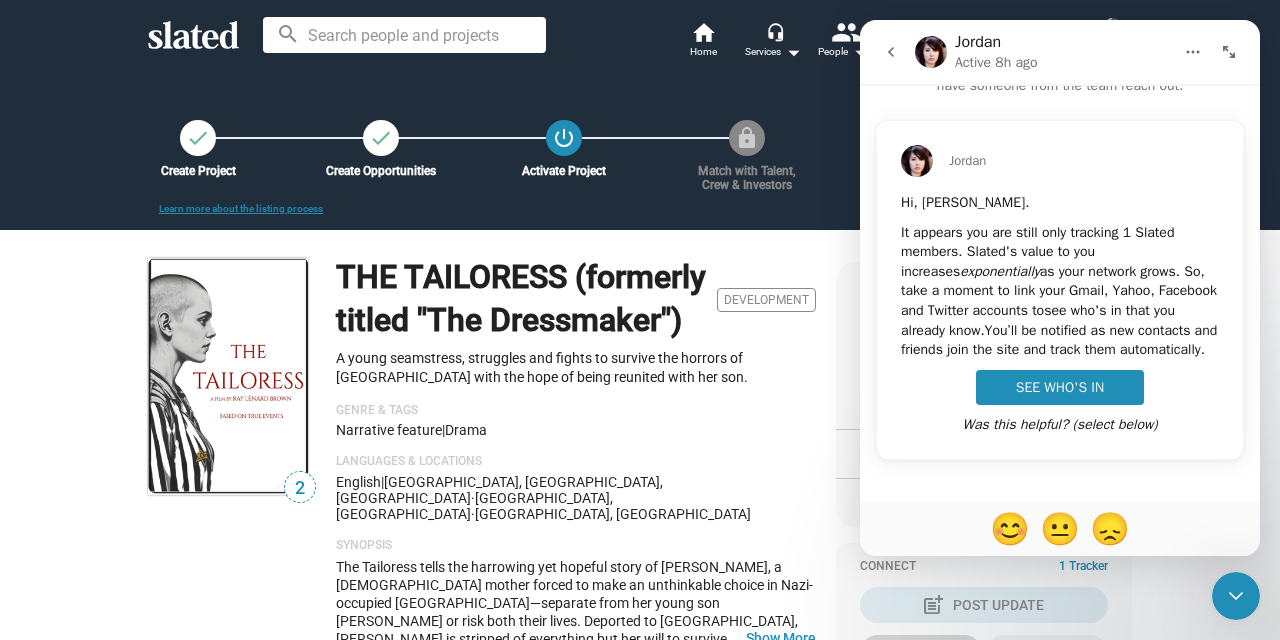 scroll, scrollTop: 81, scrollLeft: 0, axis: vertical 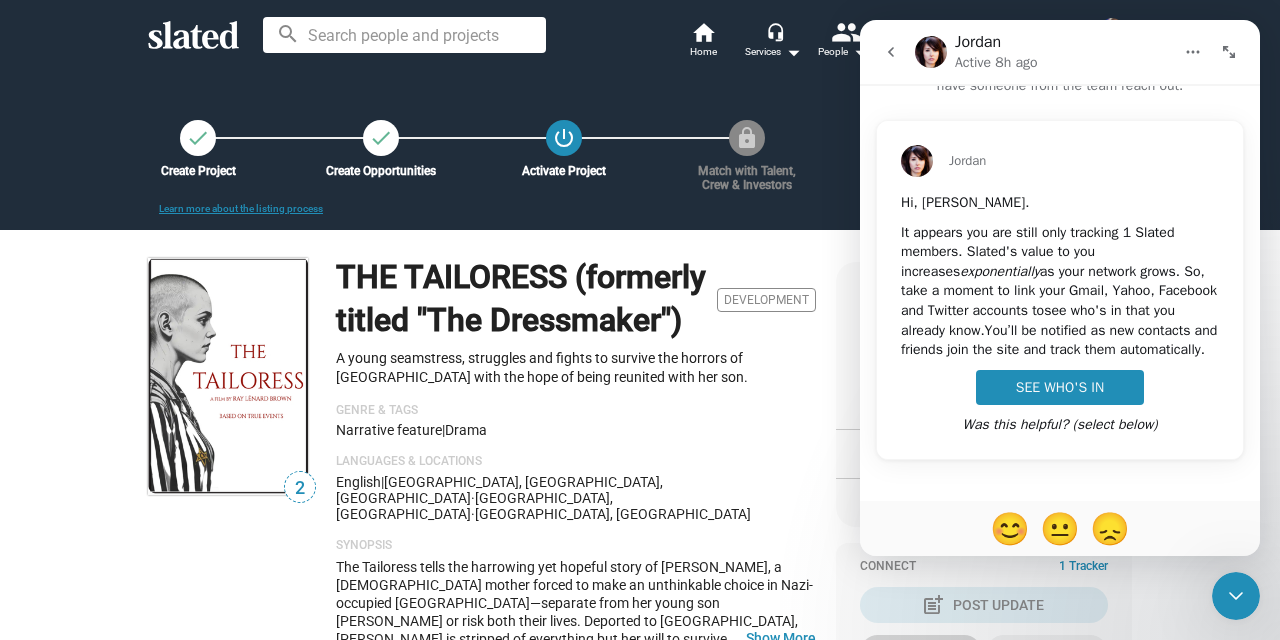 click 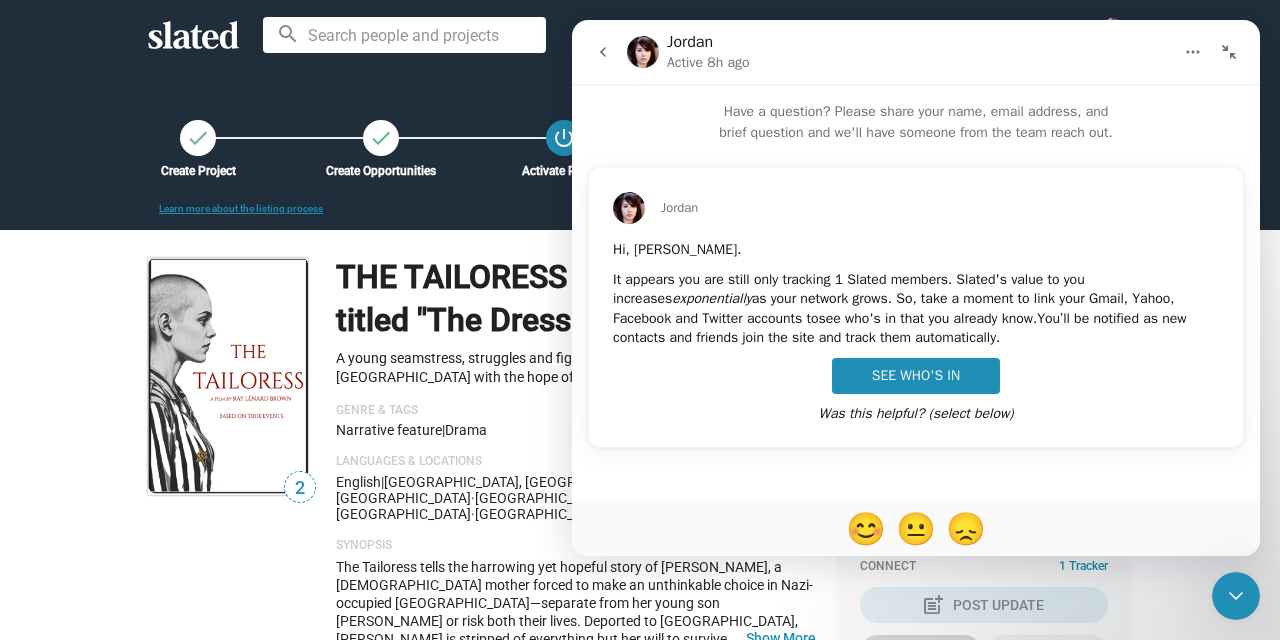 scroll, scrollTop: 0, scrollLeft: 0, axis: both 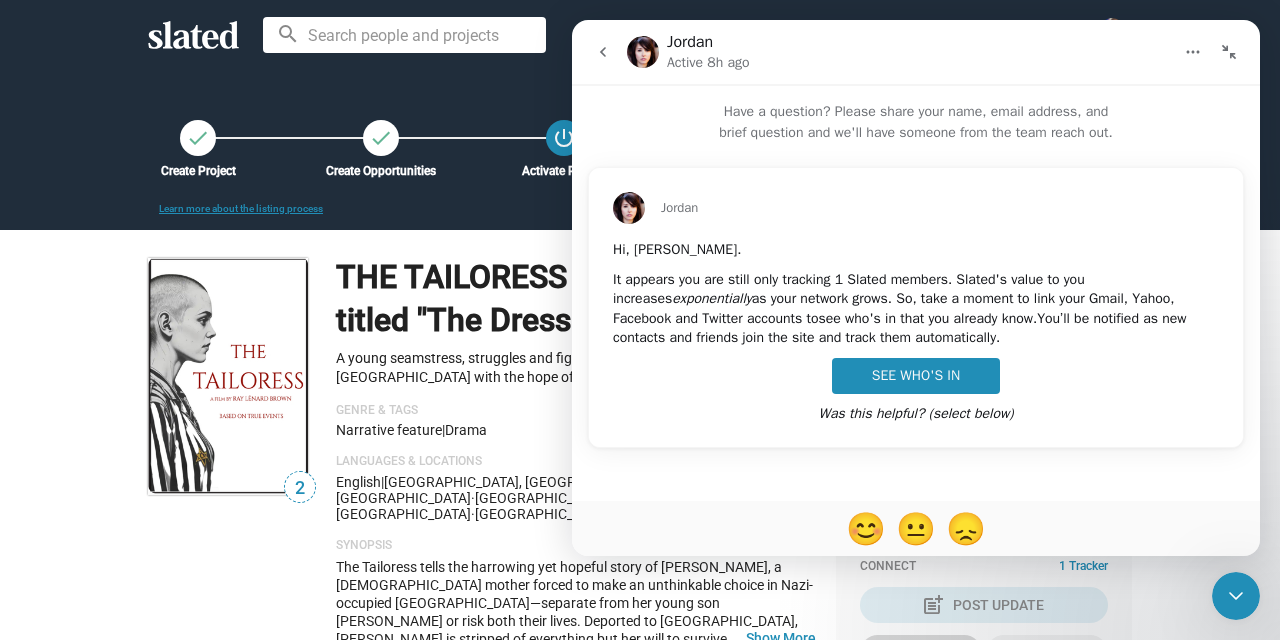 click on "Jordan Hi, Ray. It appears you are still only tracking 1 Slated members. Slated's value to you increases  exponentially  as your network grows. So, take a moment to link your Gmail, Yahoo, Facebook and Twitter accounts to  see who's in that you already know.  You’ll be notified as new contacts and friends join the site and track them automatically.  SEE WHO'S IN   Was this helpful? (select below)" at bounding box center [916, 313] 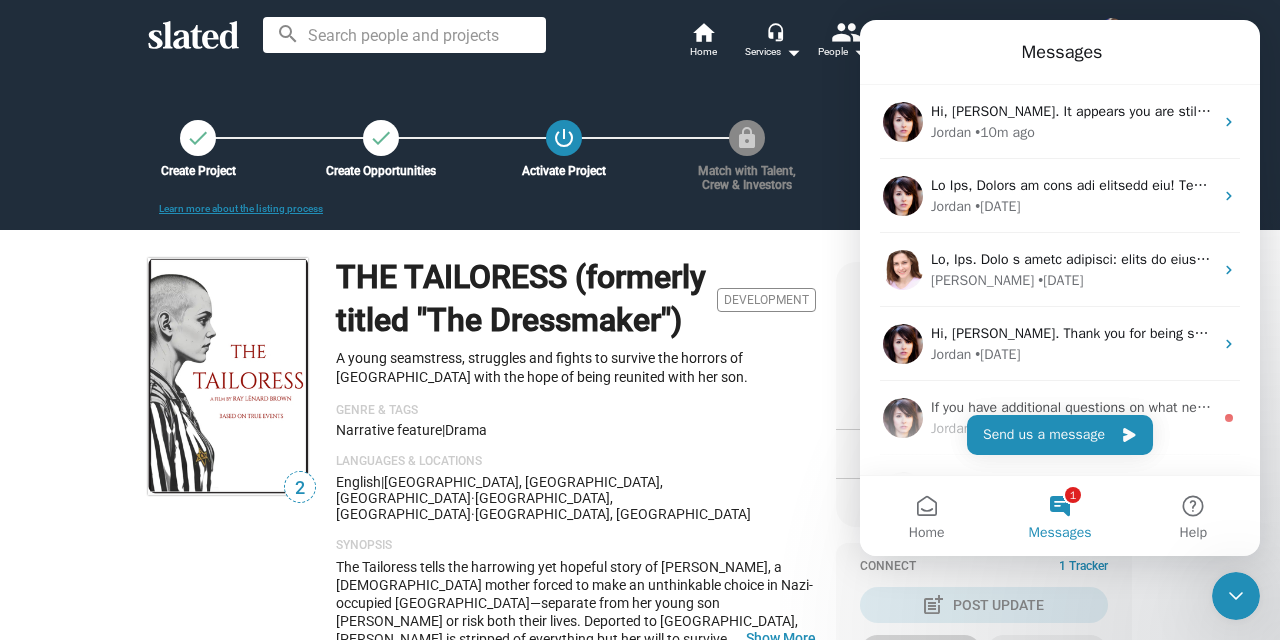 click 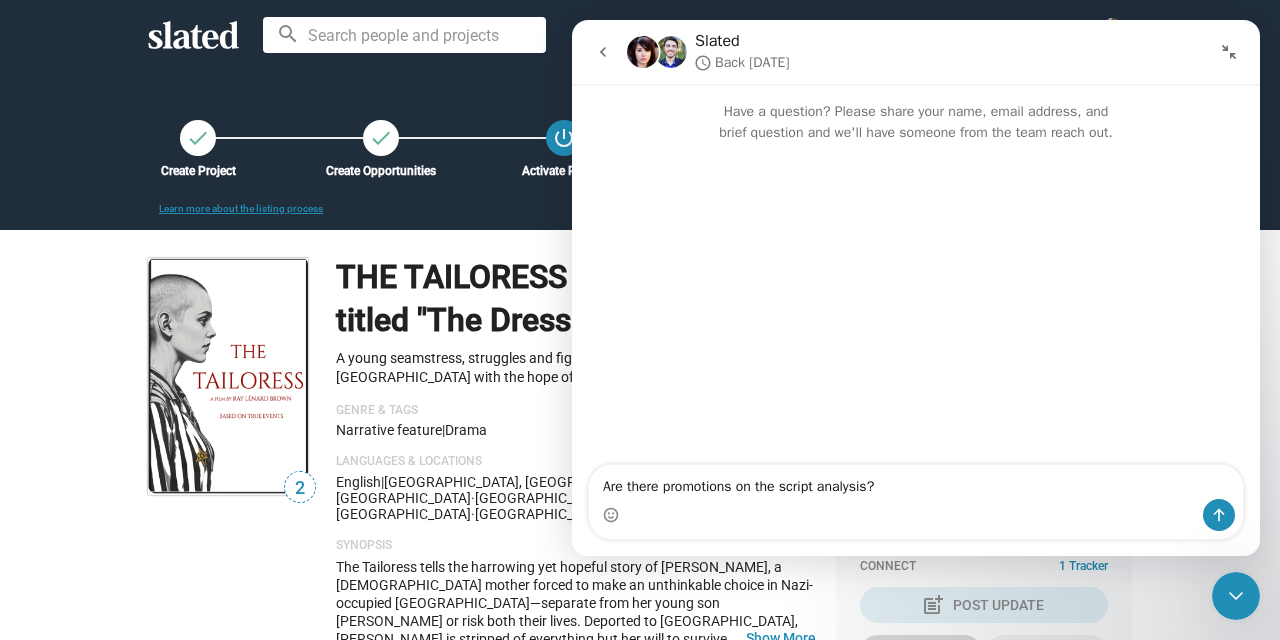 type on "Are there promotions on the script analysis?" 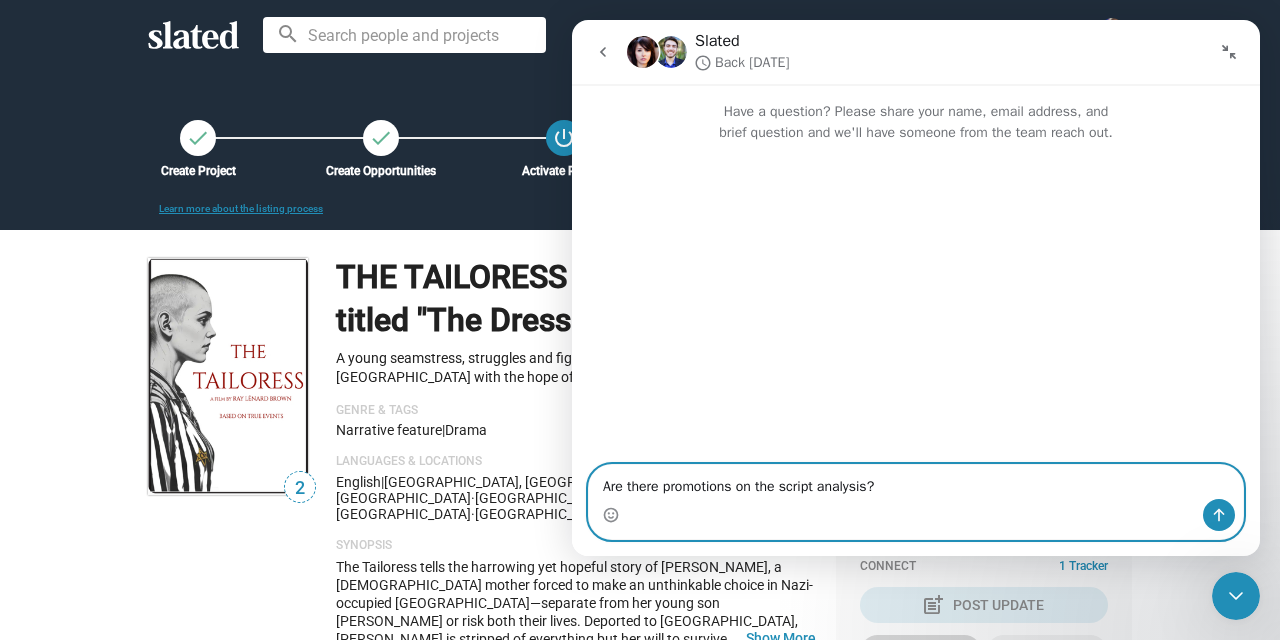 type 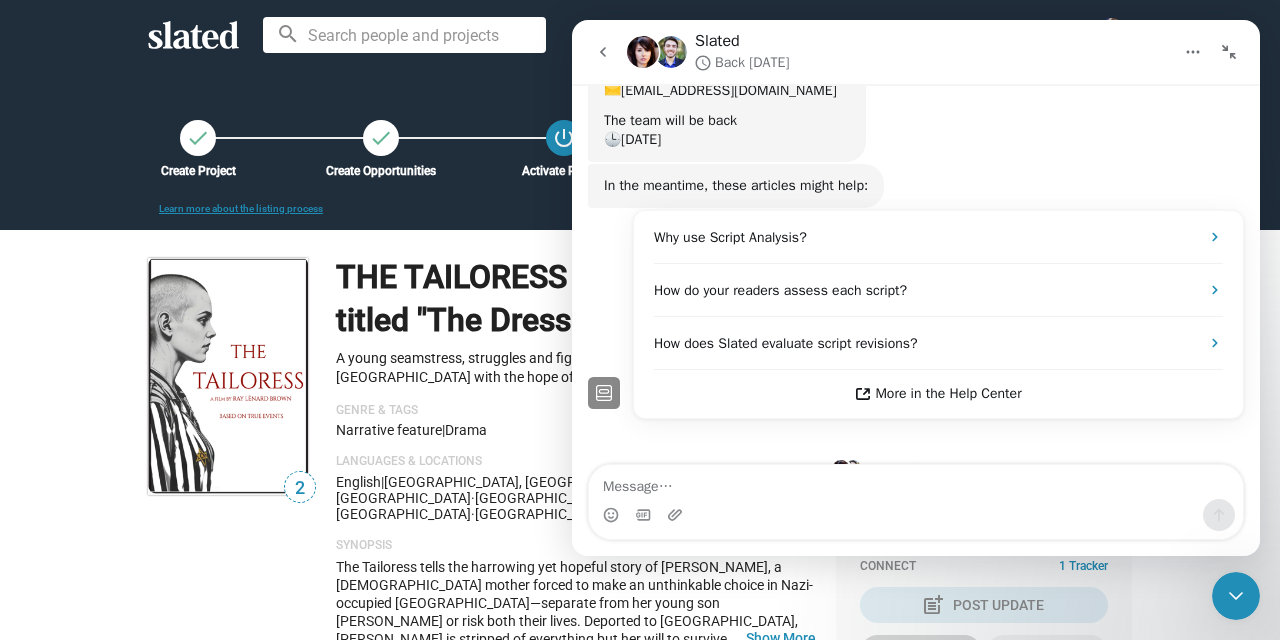 scroll, scrollTop: 205, scrollLeft: 0, axis: vertical 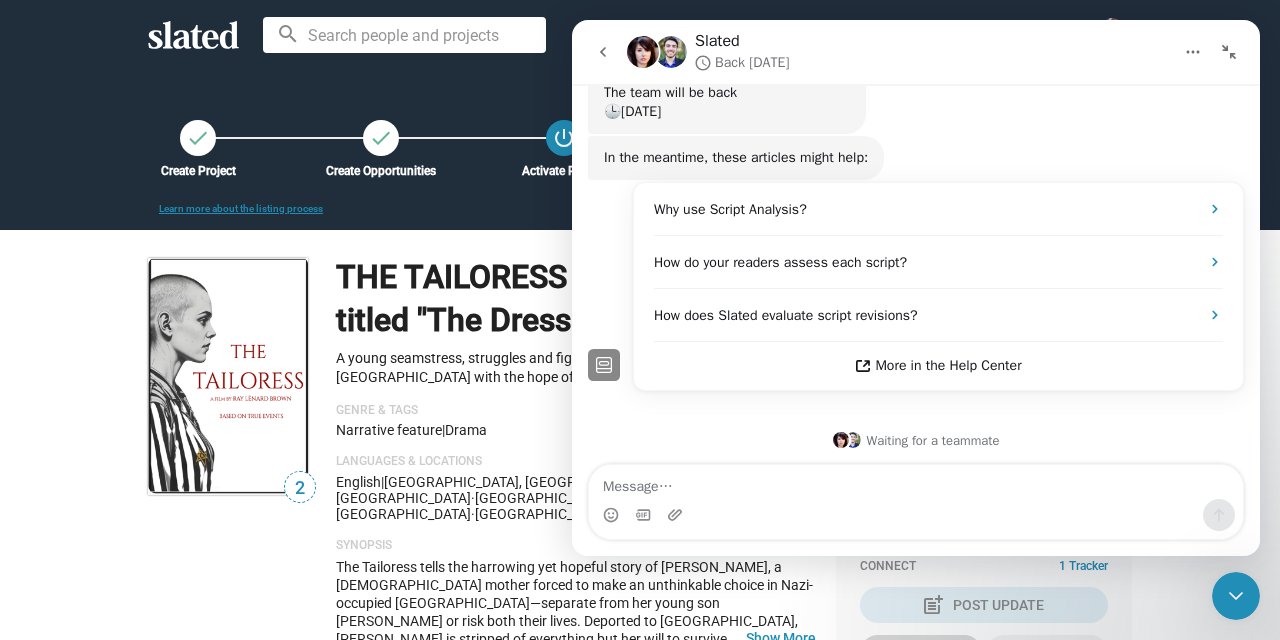 click 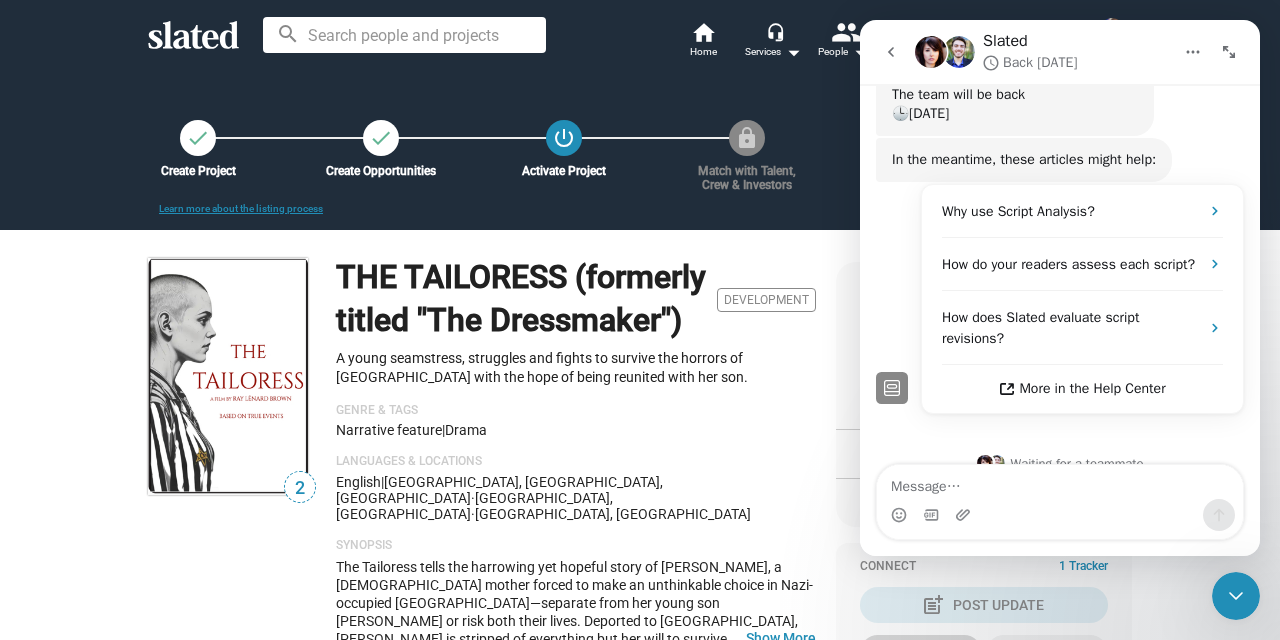 scroll, scrollTop: 287, scrollLeft: 0, axis: vertical 